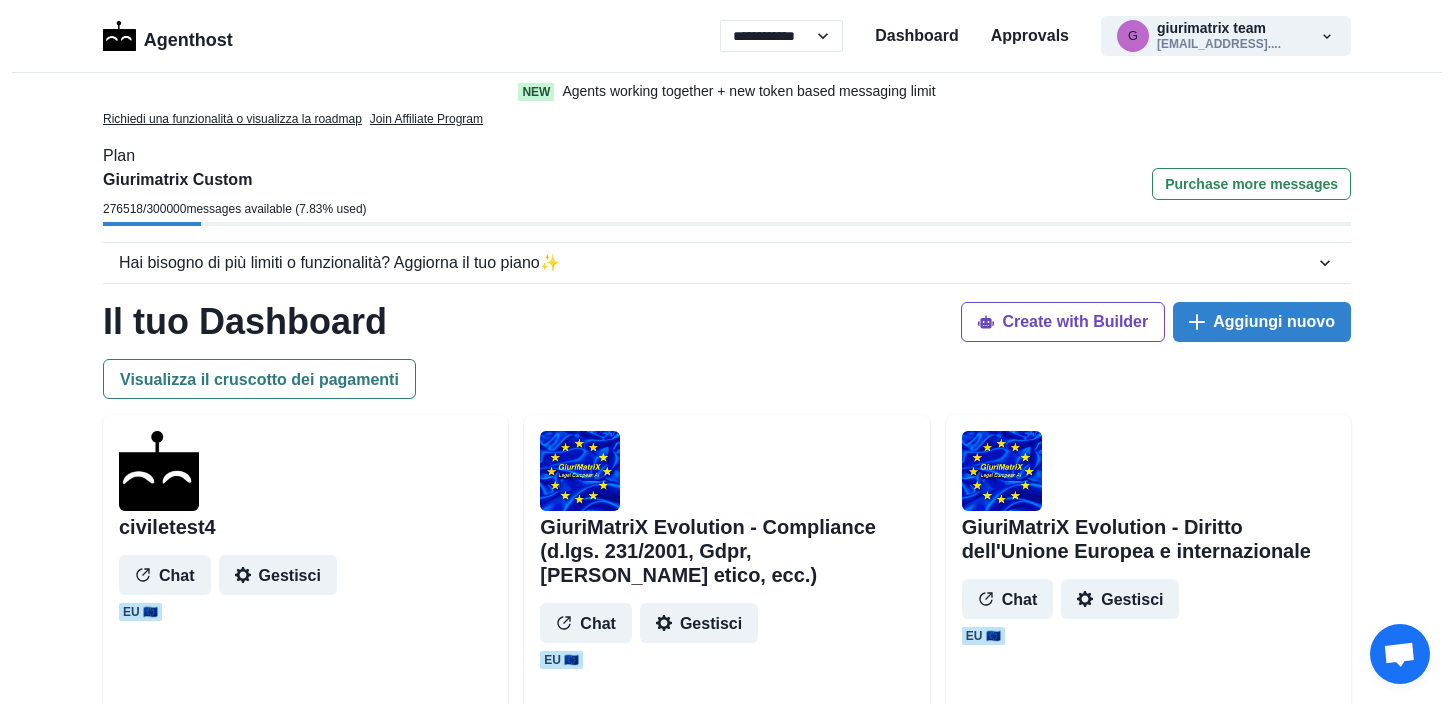 select on "**" 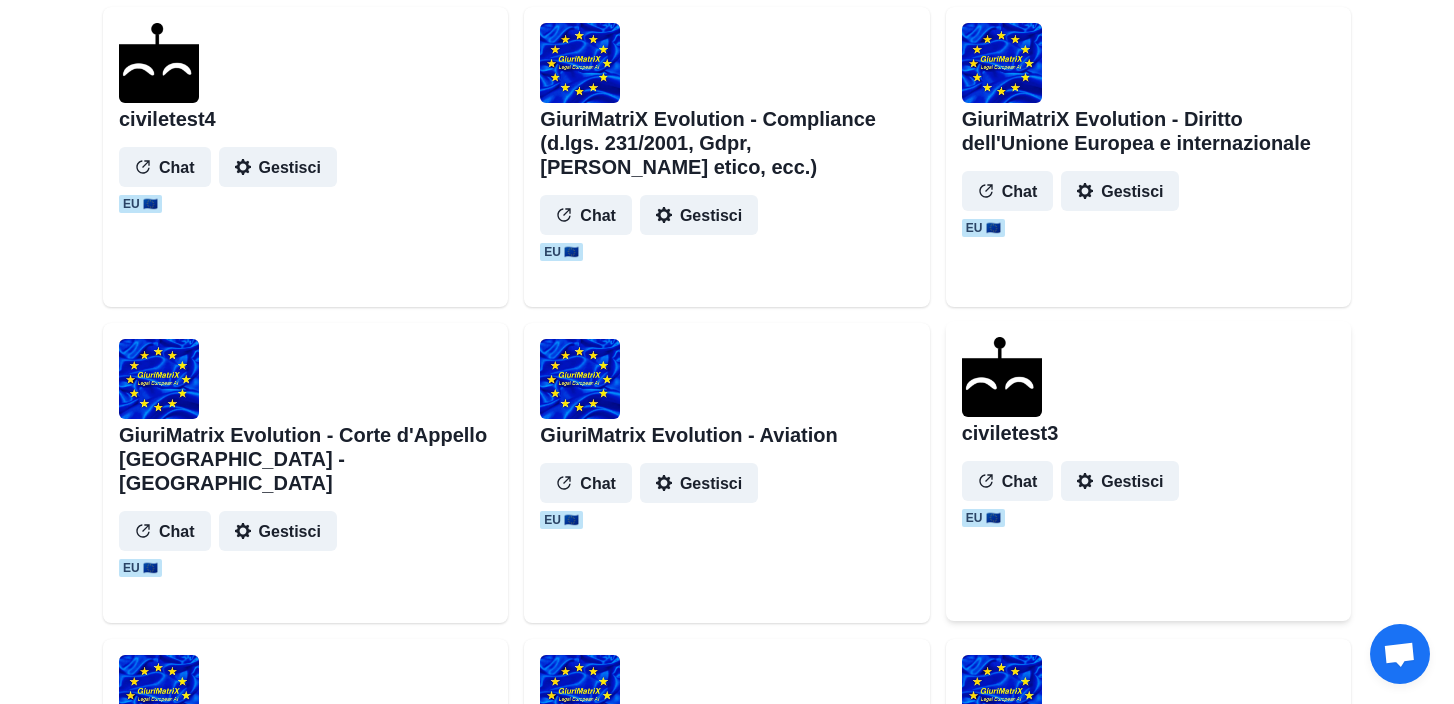scroll, scrollTop: 407, scrollLeft: 0, axis: vertical 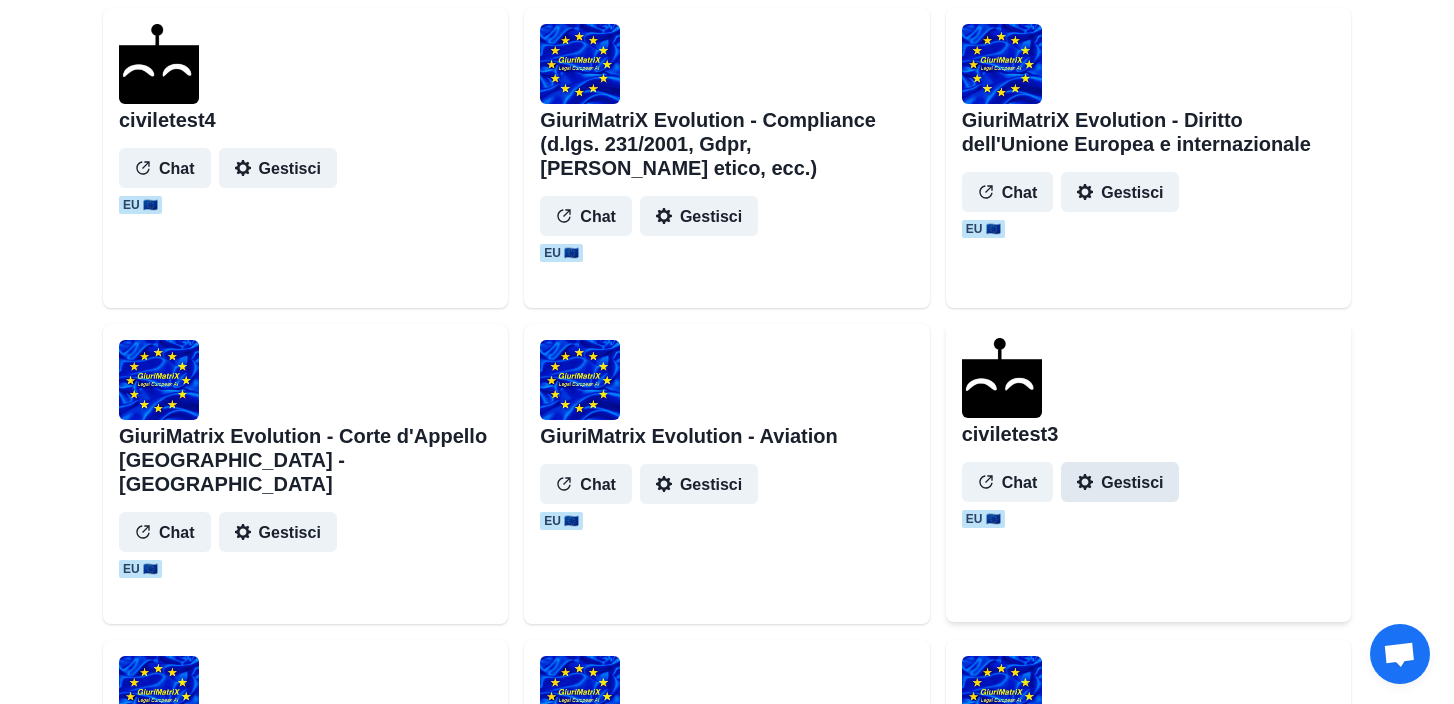 click on "Gestisci" at bounding box center (1120, 482) 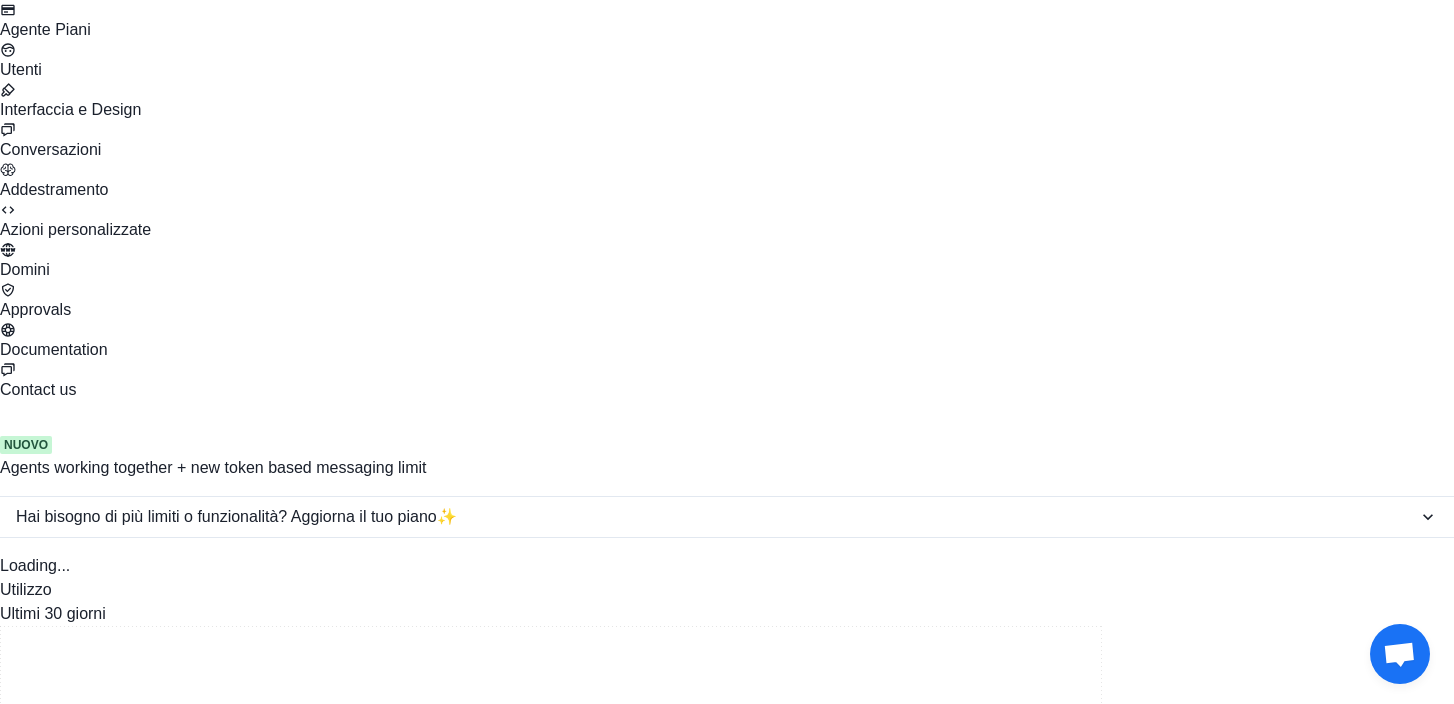 scroll, scrollTop: 0, scrollLeft: 0, axis: both 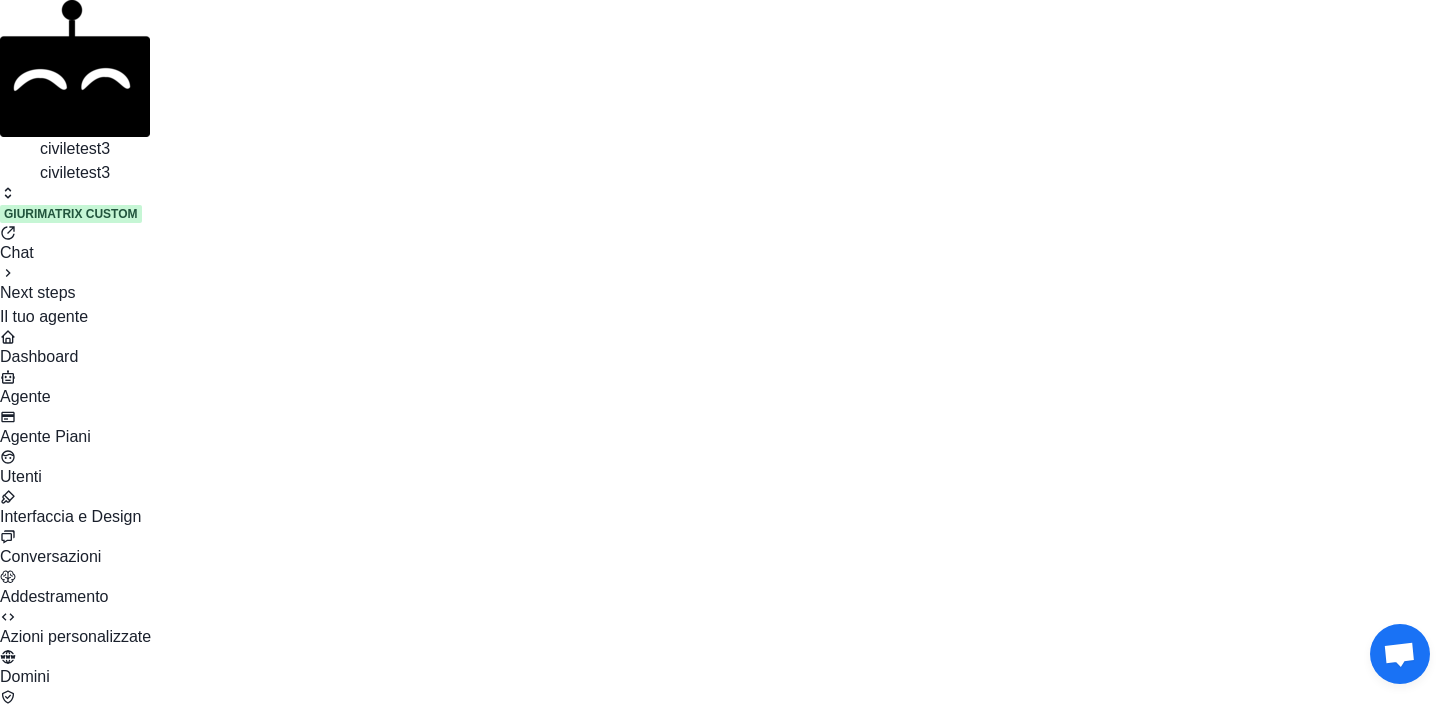 click on "Agente" at bounding box center (727, 397) 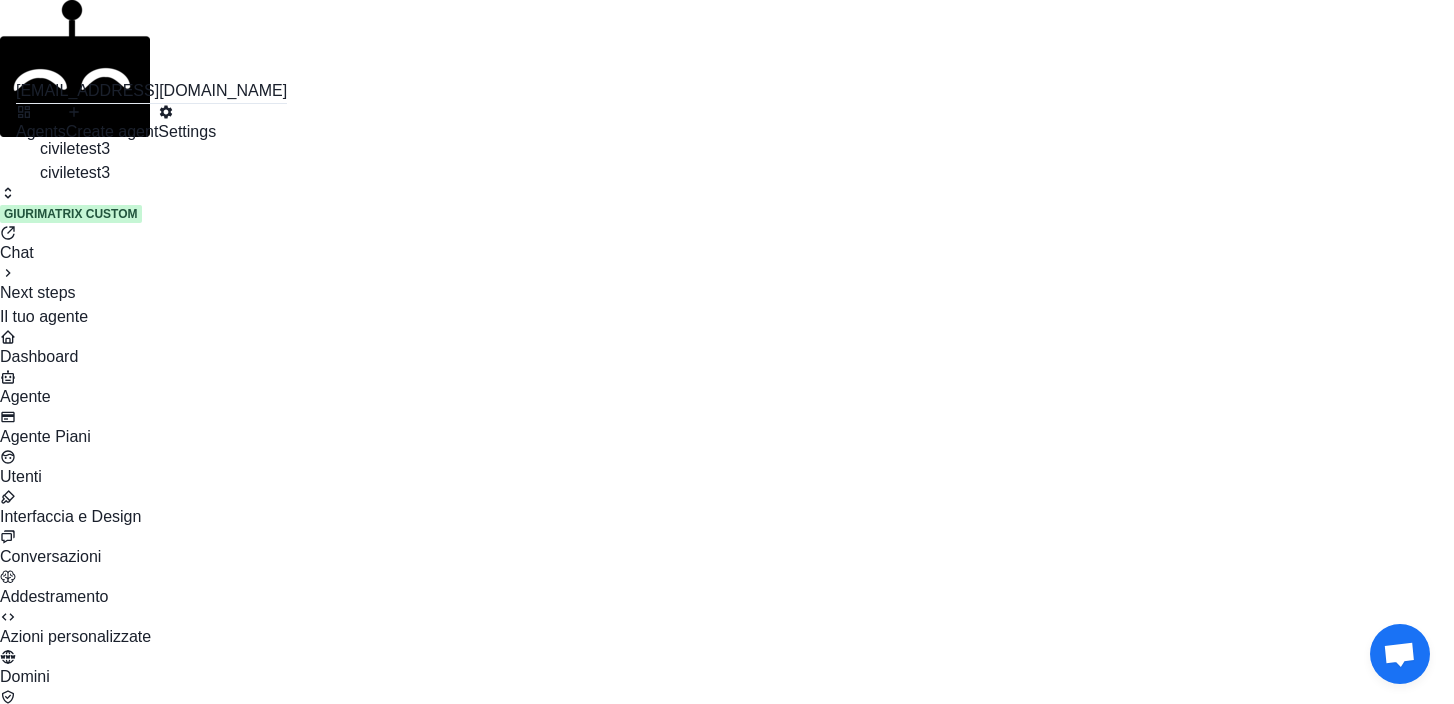 click on "Agents" at bounding box center (41, 124) 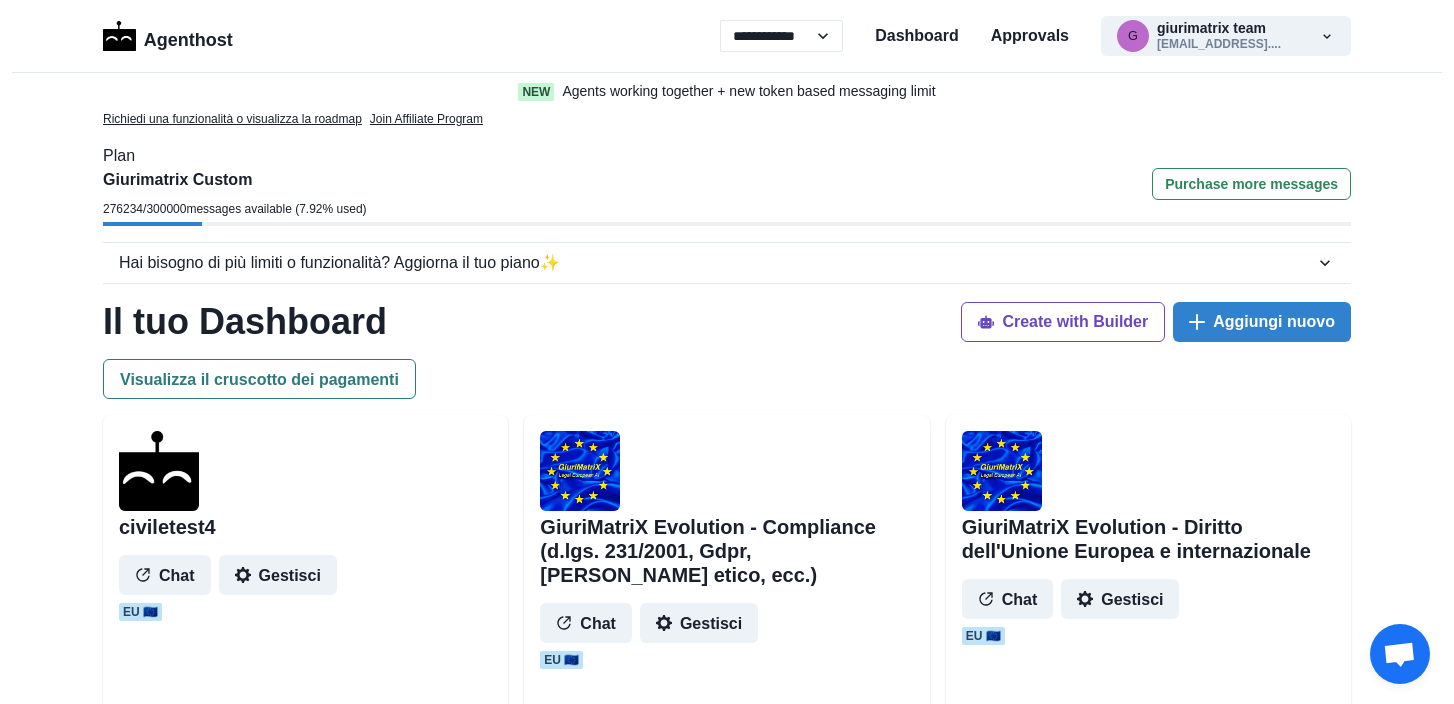 select on "**" 